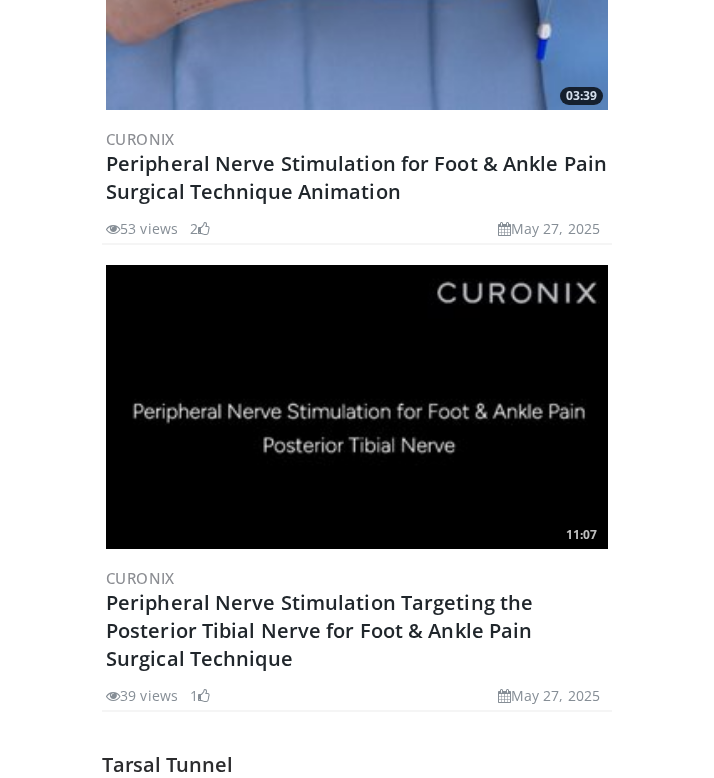 scroll, scrollTop: 0, scrollLeft: 0, axis: both 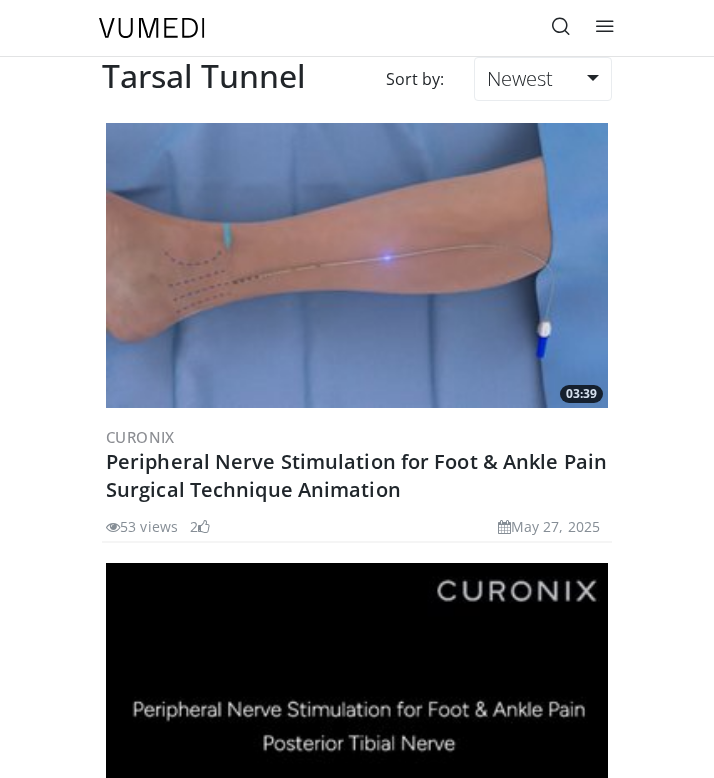 click at bounding box center (561, 26) 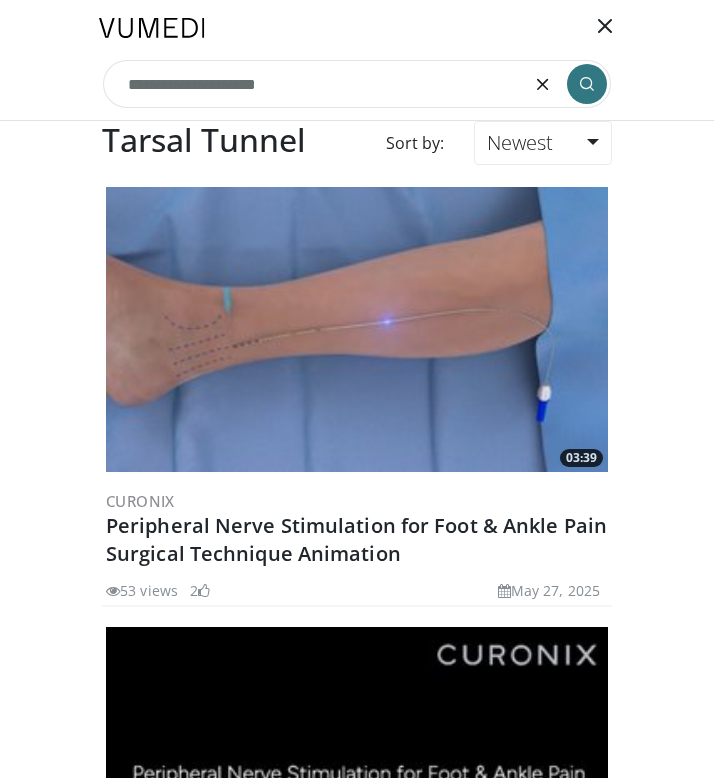 type on "**********" 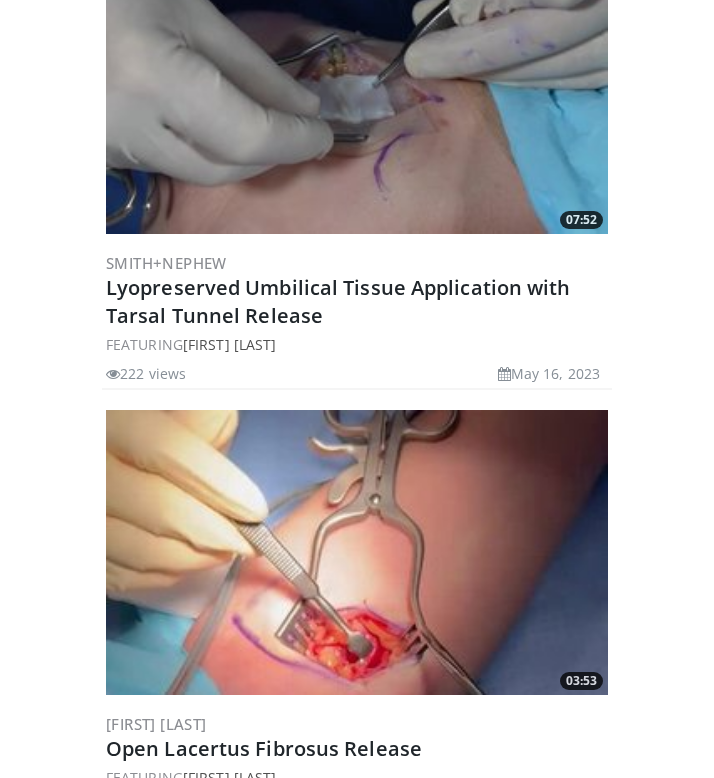 scroll, scrollTop: 974, scrollLeft: 0, axis: vertical 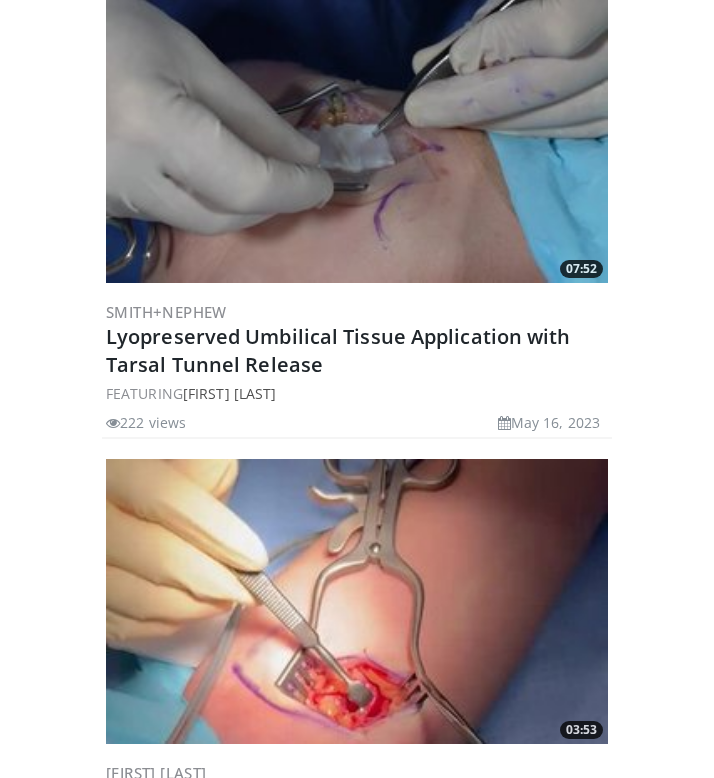 click at bounding box center (357, 141) 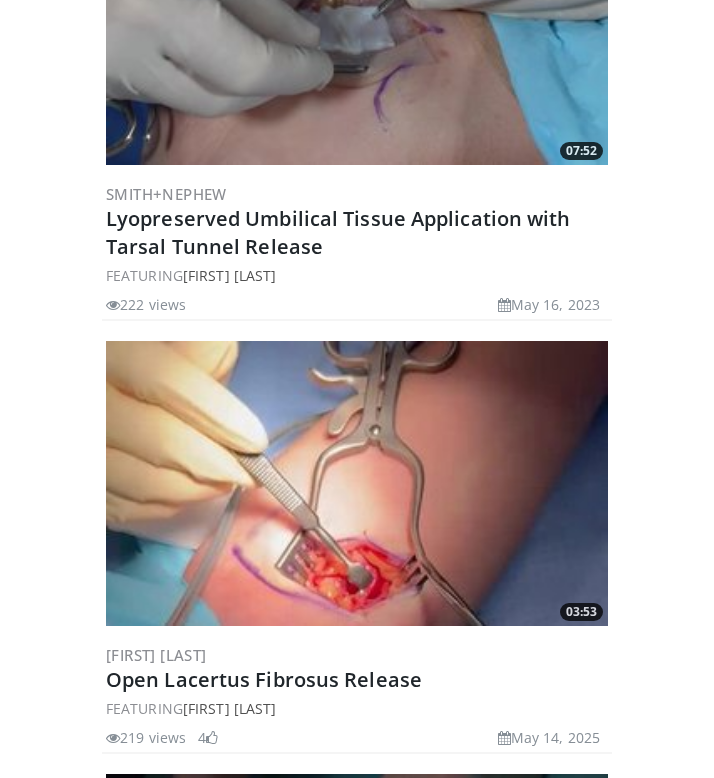 scroll, scrollTop: 0, scrollLeft: 0, axis: both 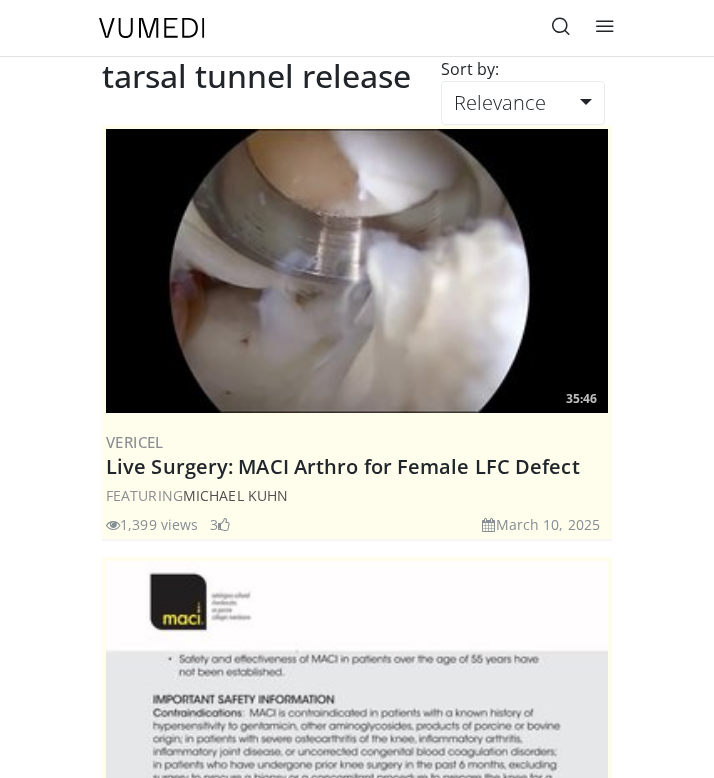 click at bounding box center [561, 26] 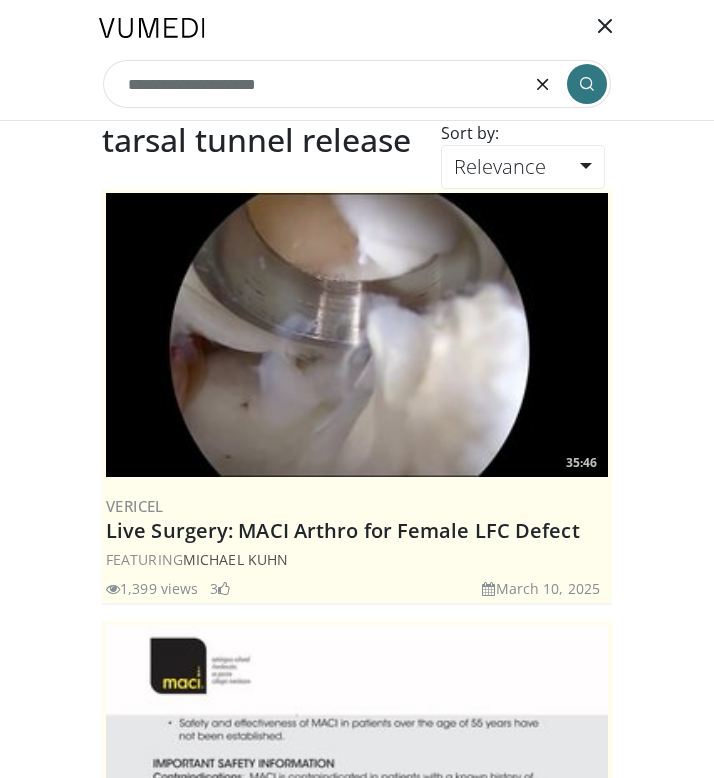 drag, startPoint x: 220, startPoint y: 89, endPoint x: 104, endPoint y: 91, distance: 116.01724 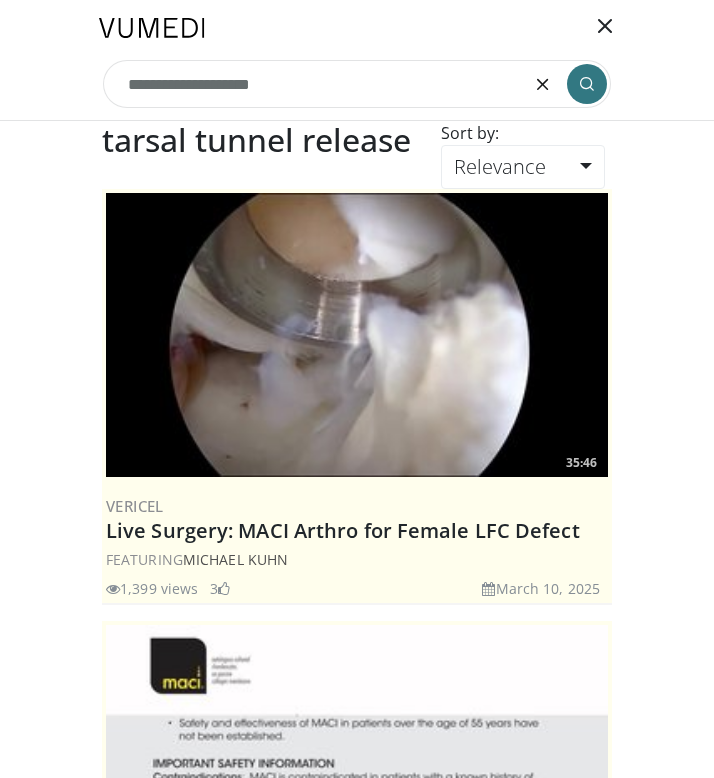 type on "**********" 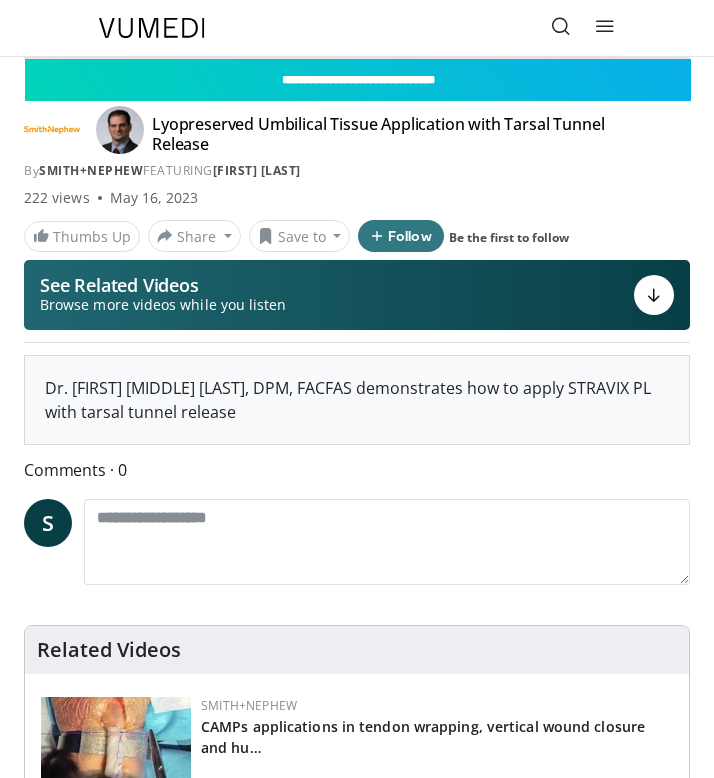 scroll, scrollTop: 0, scrollLeft: 0, axis: both 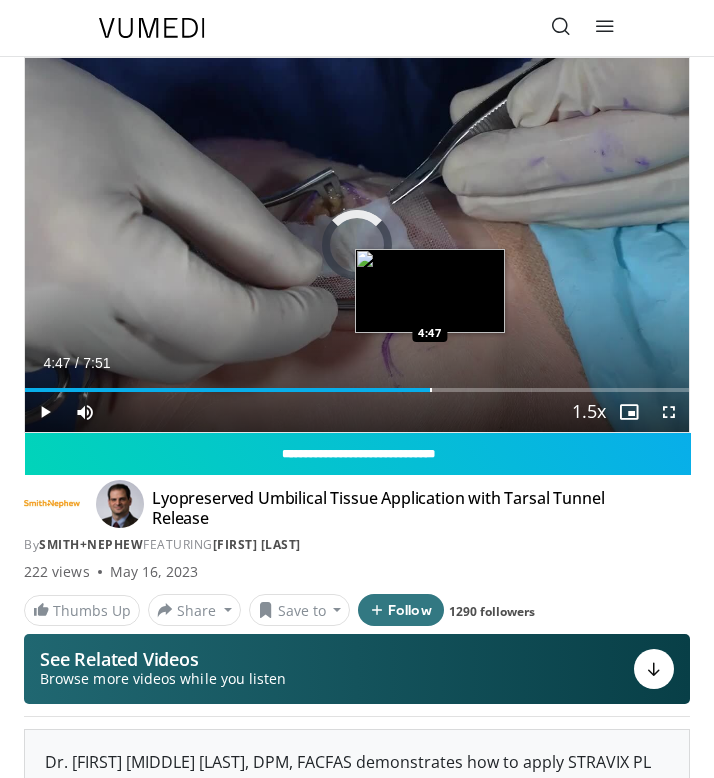 click on "Loaded :  0.00% 1:35 4:47" at bounding box center (357, 382) 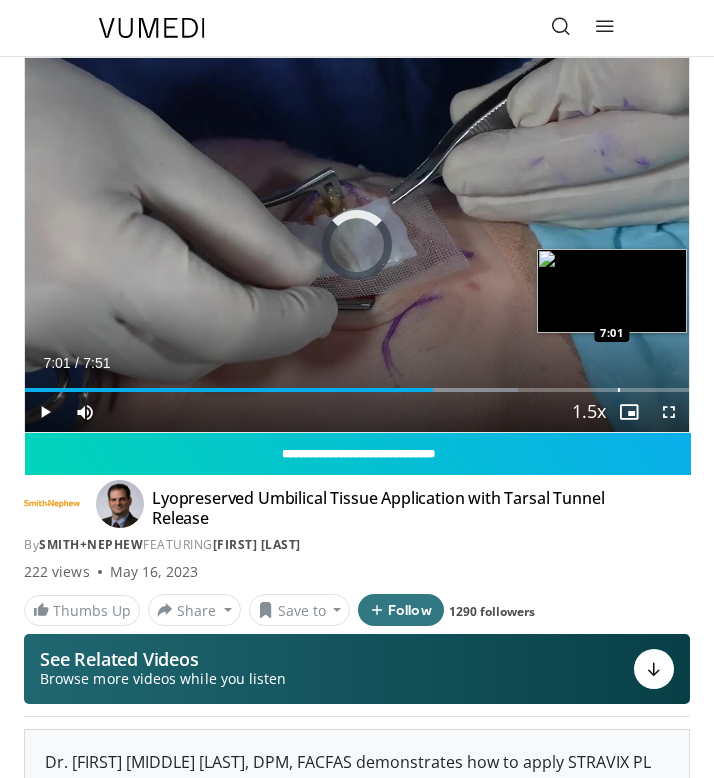 click at bounding box center (619, 390) 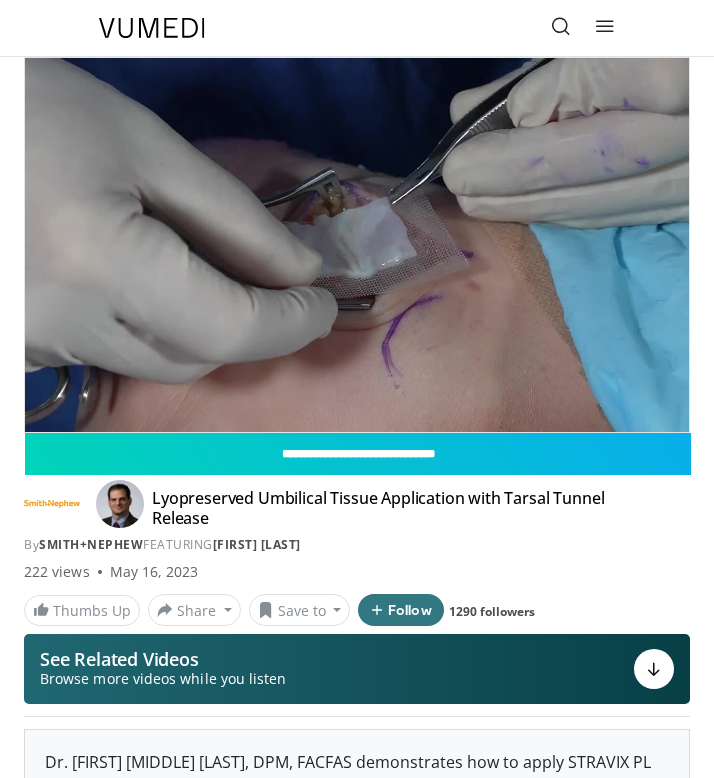 drag, startPoint x: 35, startPoint y: 647, endPoint x: 18, endPoint y: 575, distance: 73.97973 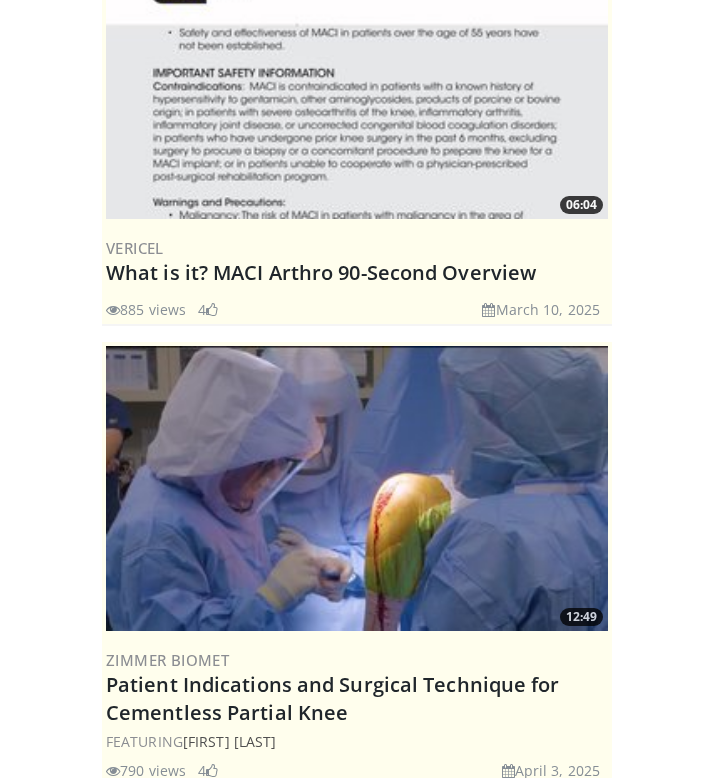 scroll, scrollTop: 0, scrollLeft: 0, axis: both 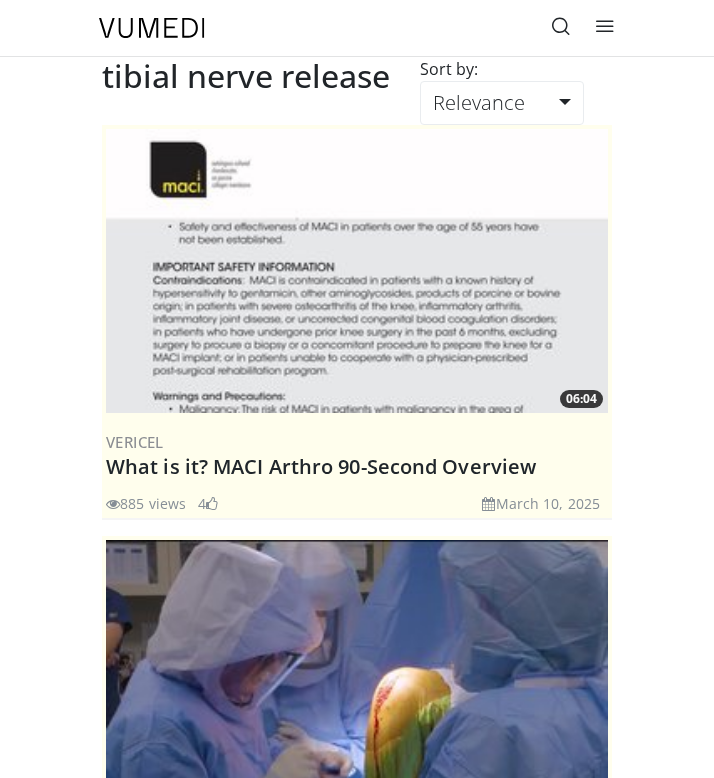 click at bounding box center (561, 26) 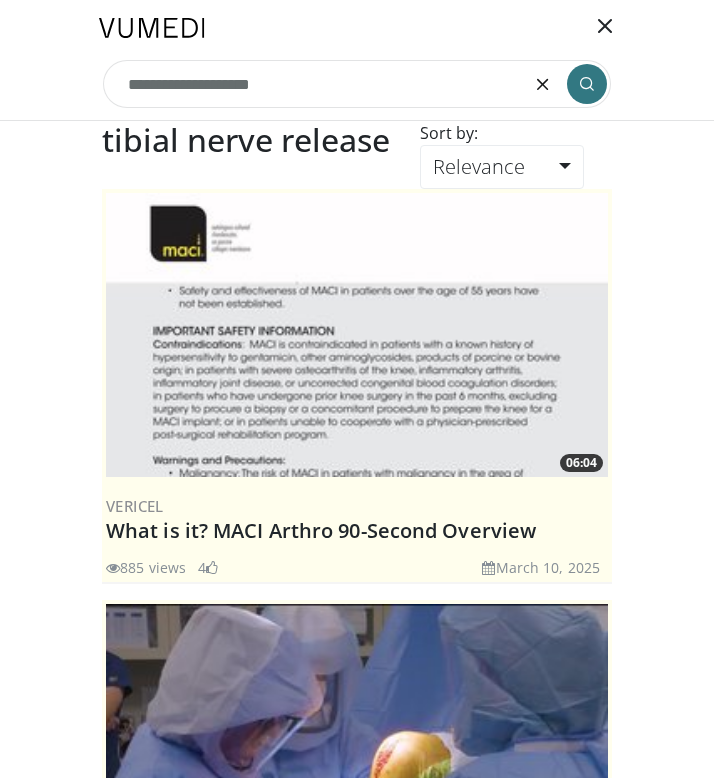 drag, startPoint x: 281, startPoint y: 86, endPoint x: 29, endPoint y: 84, distance: 252.00793 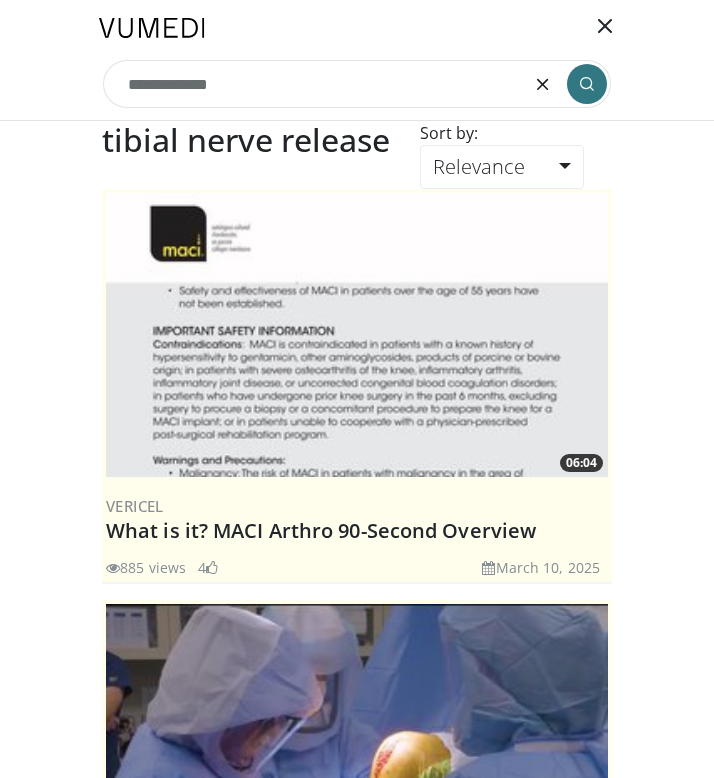type on "**********" 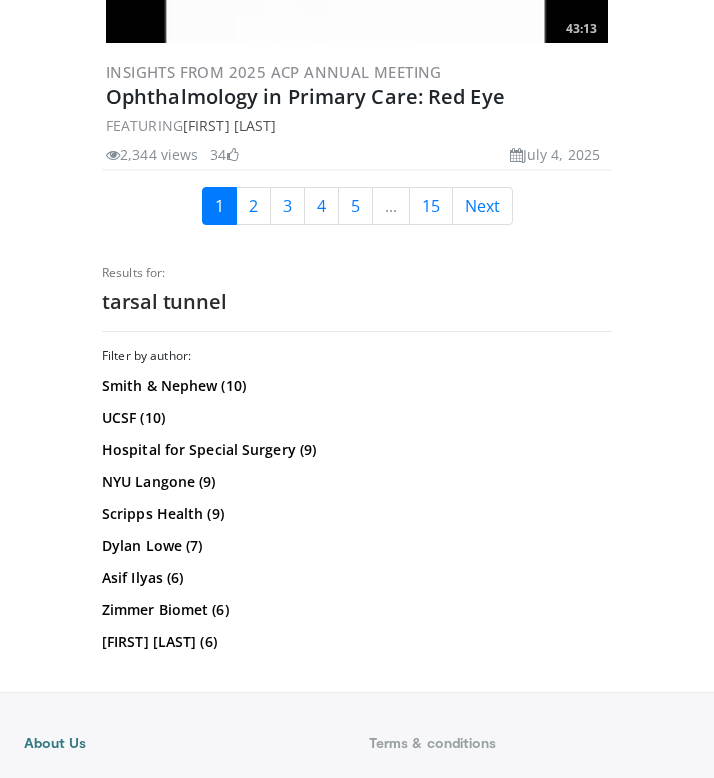 scroll, scrollTop: 12116, scrollLeft: 0, axis: vertical 